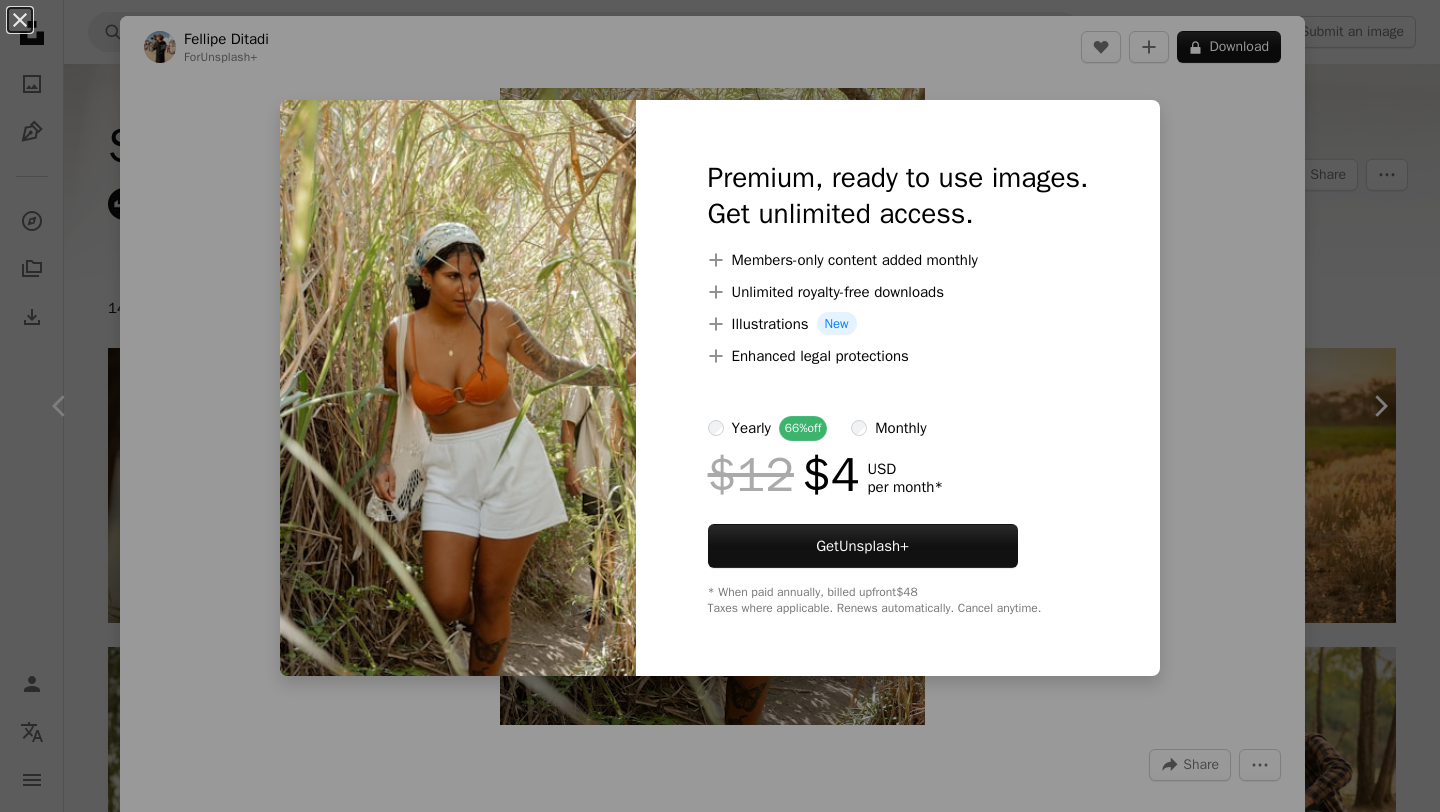 scroll, scrollTop: 1758, scrollLeft: 0, axis: vertical 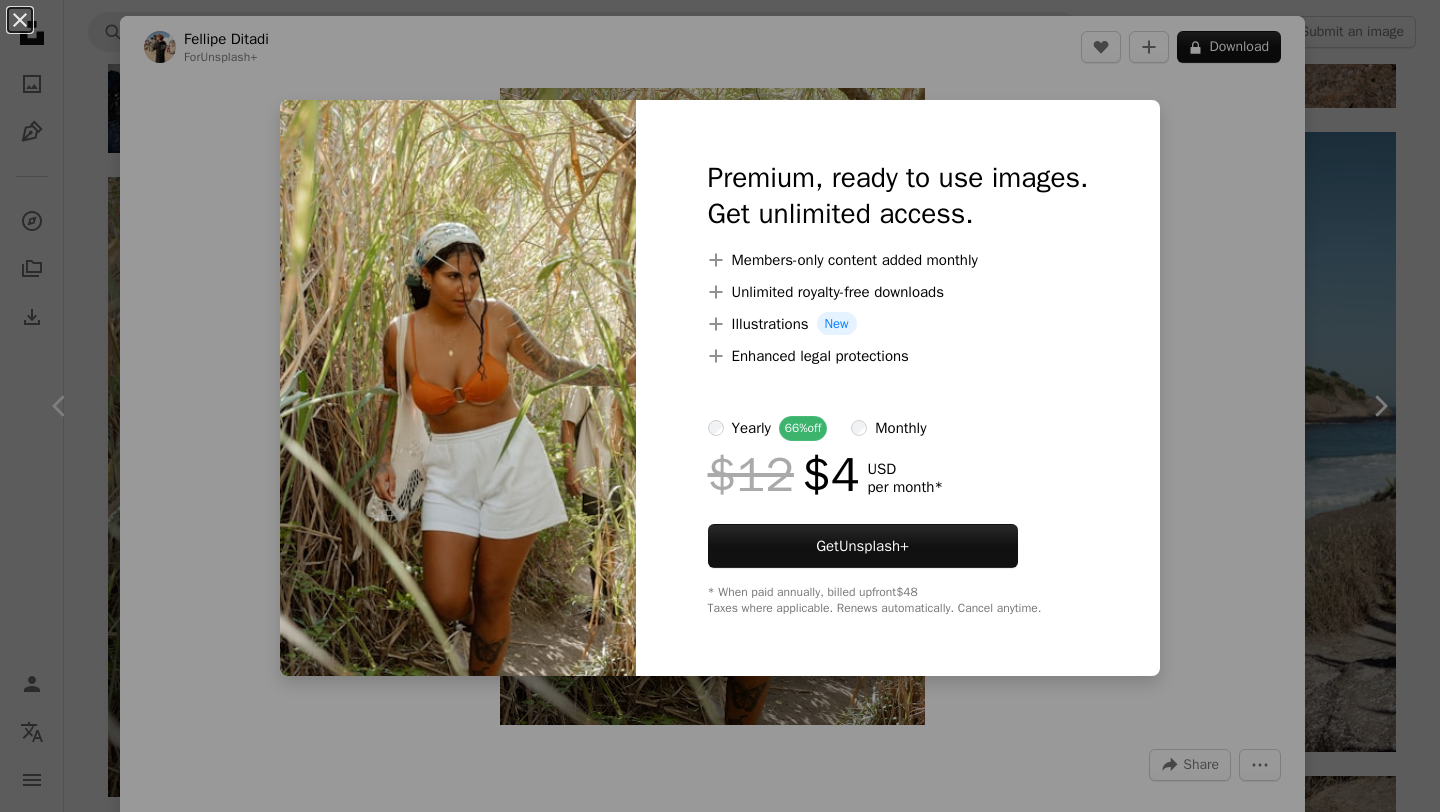 click on "An X shape Premium, ready to use images. Get unlimited access. A plus sign Members-only content added monthly A plus sign Unlimited royalty-free downloads A plus sign Illustrations  New A plus sign Enhanced legal protections yearly 66%  off monthly $12   $4 USD per month * Get  Unsplash+ * When paid annually, billed upfront  $48 Taxes where applicable. Renews automatically. Cancel anytime." at bounding box center [720, 406] 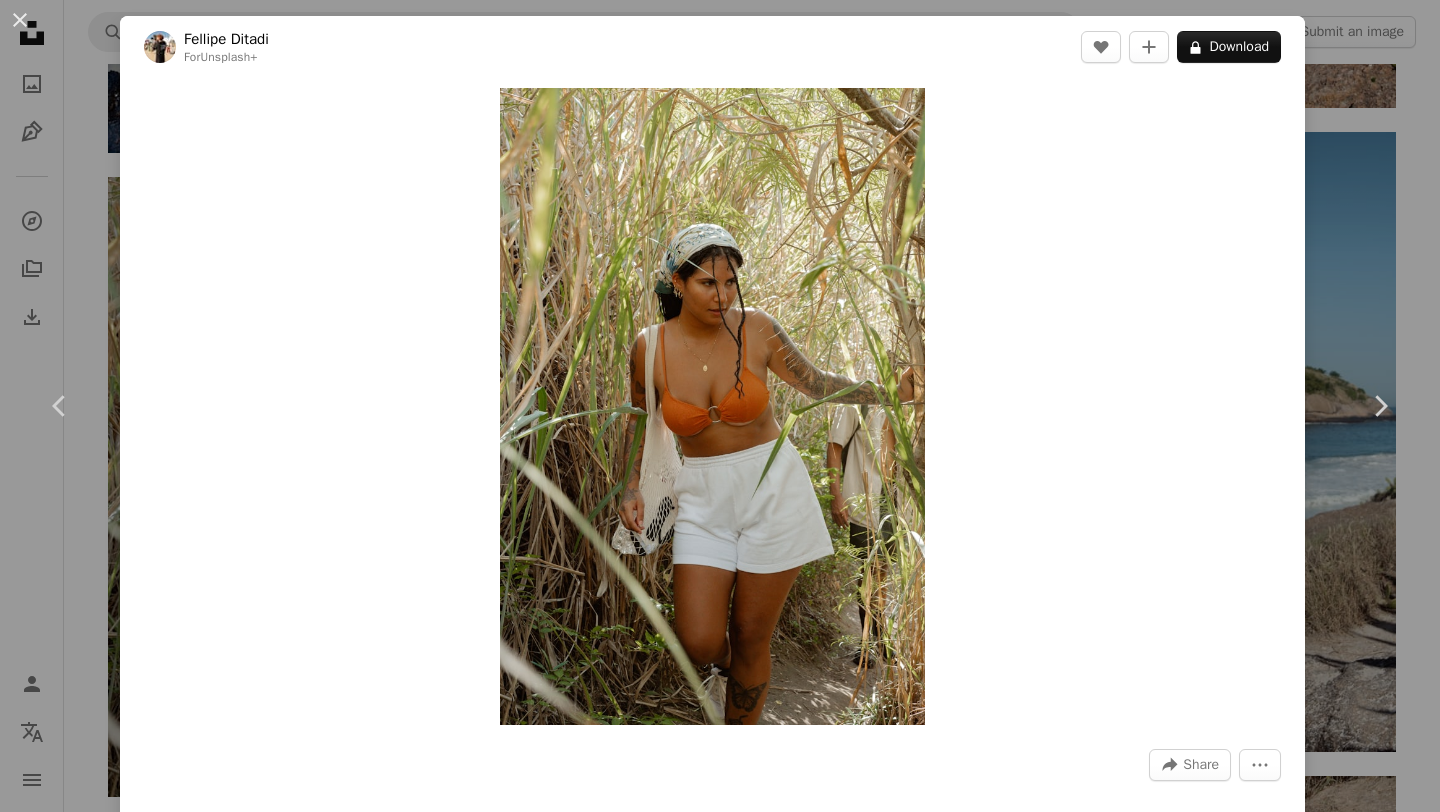click on "Unsplash logo Unsplash Home A photo Pen Tool A compass A stack of folders Download Person Localization icon navigation menu A magnifying glass Visual search Get Unsplash+ Log in Submit an image Summer Travel Stories Unsplash+ Collections A forward-right arrow Share More Actions 140 images Plus sign for Unsplash+ A heart A plus sign [NAME] For Unsplash+ A lock Download Plus sign for Unsplash+ A heart A plus sign [NAME] For Unsplash+ A lock Download Plus sign for Unsplash+ A heart A plus sign [NAME] For Unsplash+ A lock Download Plus sign for Unsplash+ A heart A plus sign [NAME] For Unsplash+ A lock Download Plus sign for Unsplash+ A heart A plus sign [NAME] For Unsplash+ A lock Download Plus sign for Unsplash+ A heart A plus sign [NAME] For Unsplash+ A lock Download Plus sign for Unsplash+ A heart A plus sign [NAME] For Unsplash+ A lock Download A heart" at bounding box center [720, 1348] 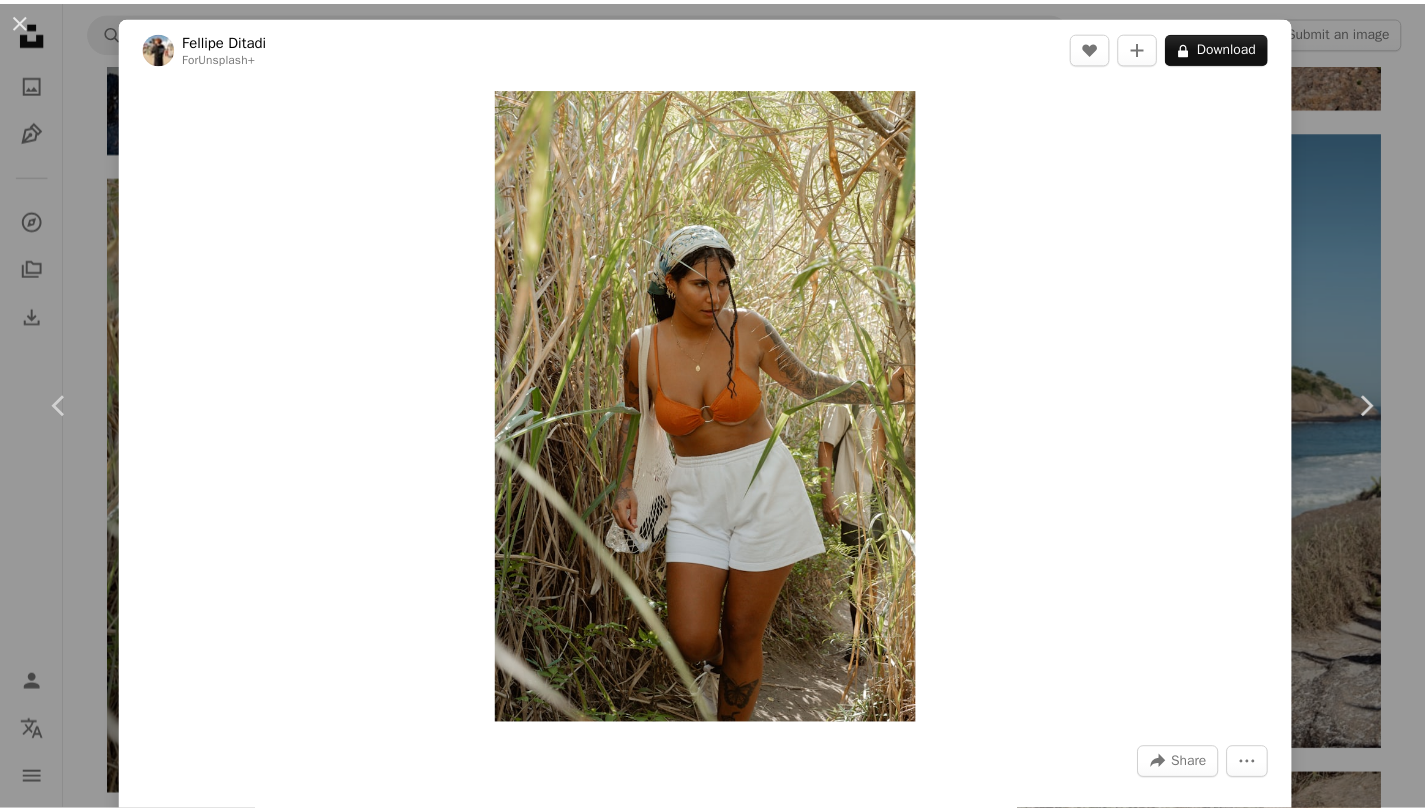 scroll, scrollTop: 710, scrollLeft: 0, axis: vertical 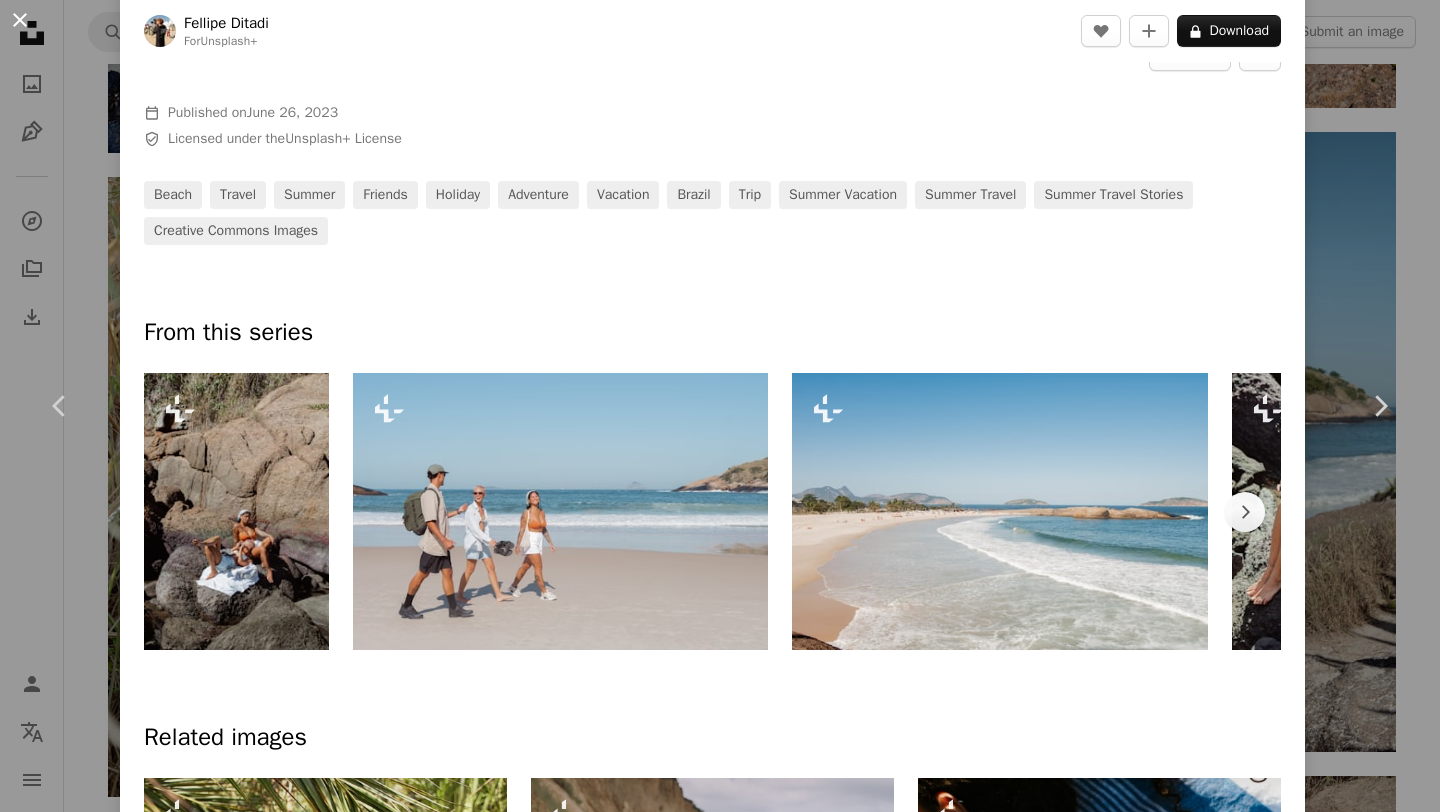 click on "An X shape" at bounding box center [20, 20] 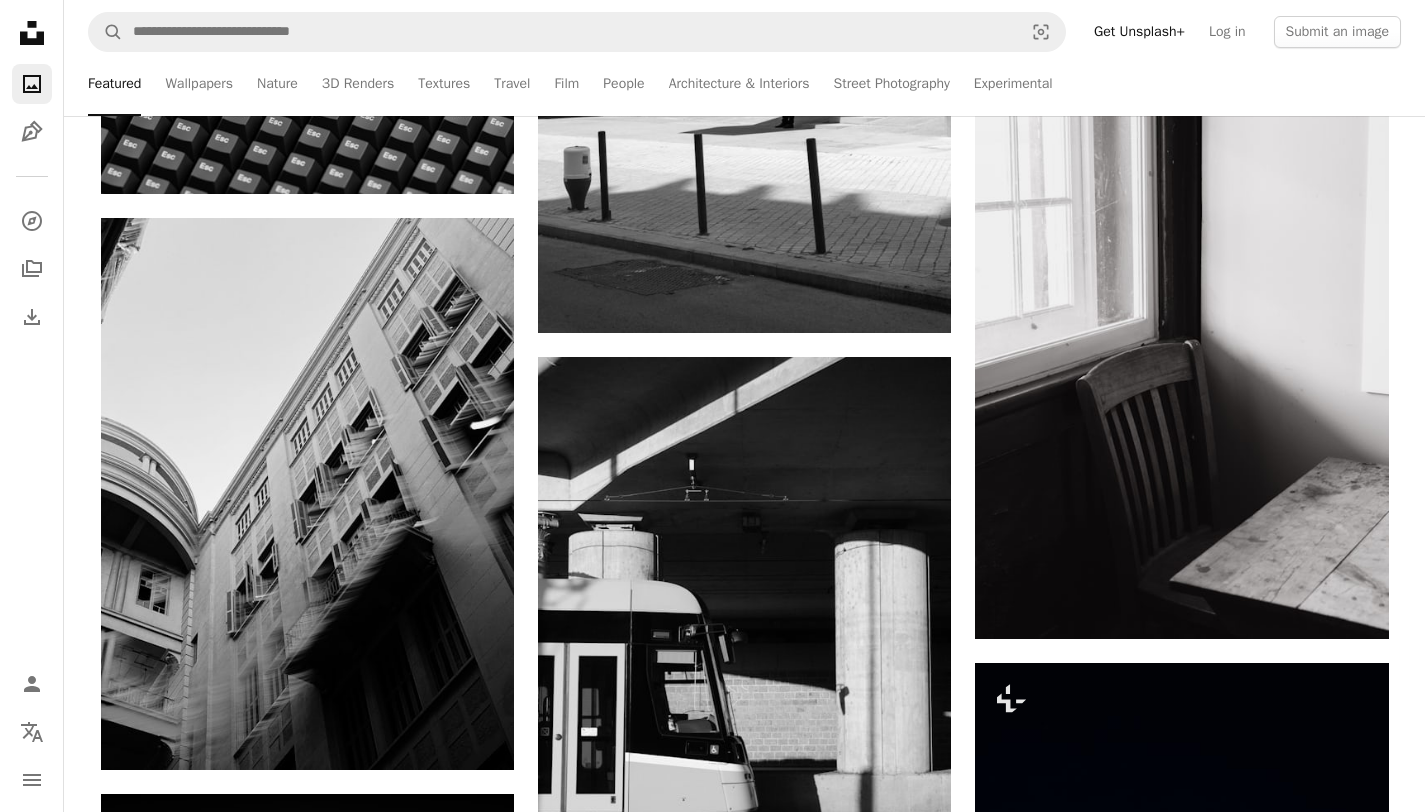 scroll, scrollTop: 0, scrollLeft: 0, axis: both 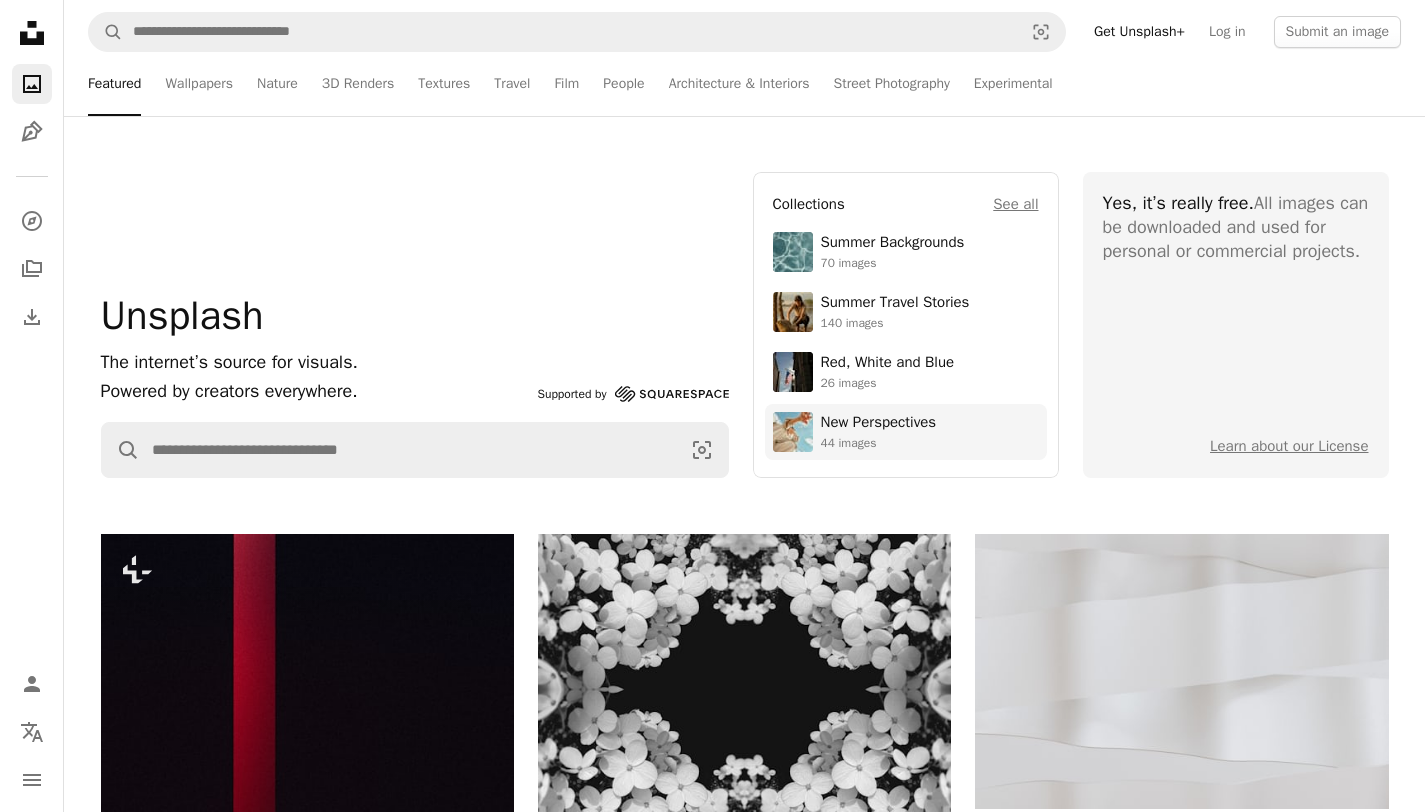 click on "New Perspectives" at bounding box center [879, 423] 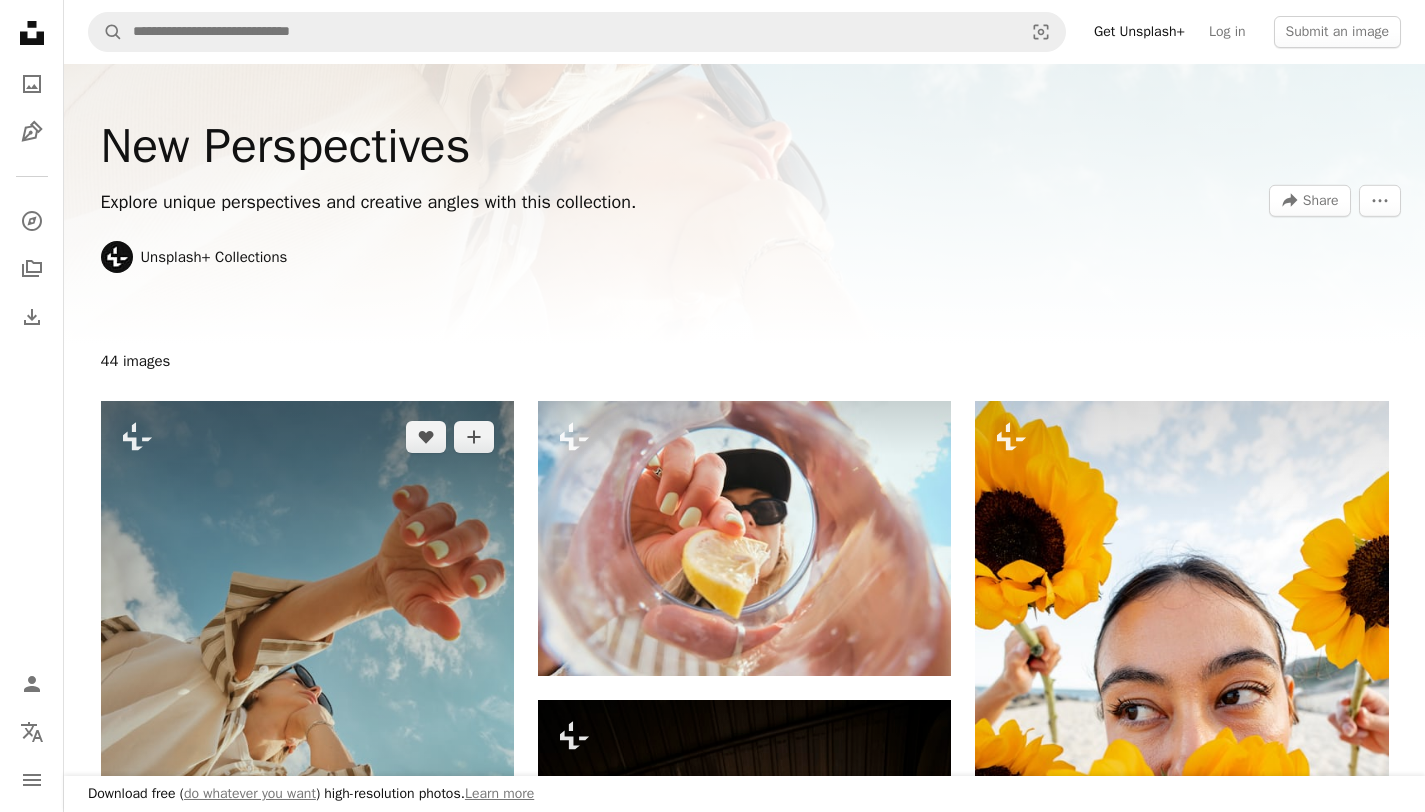 click at bounding box center [307, 711] 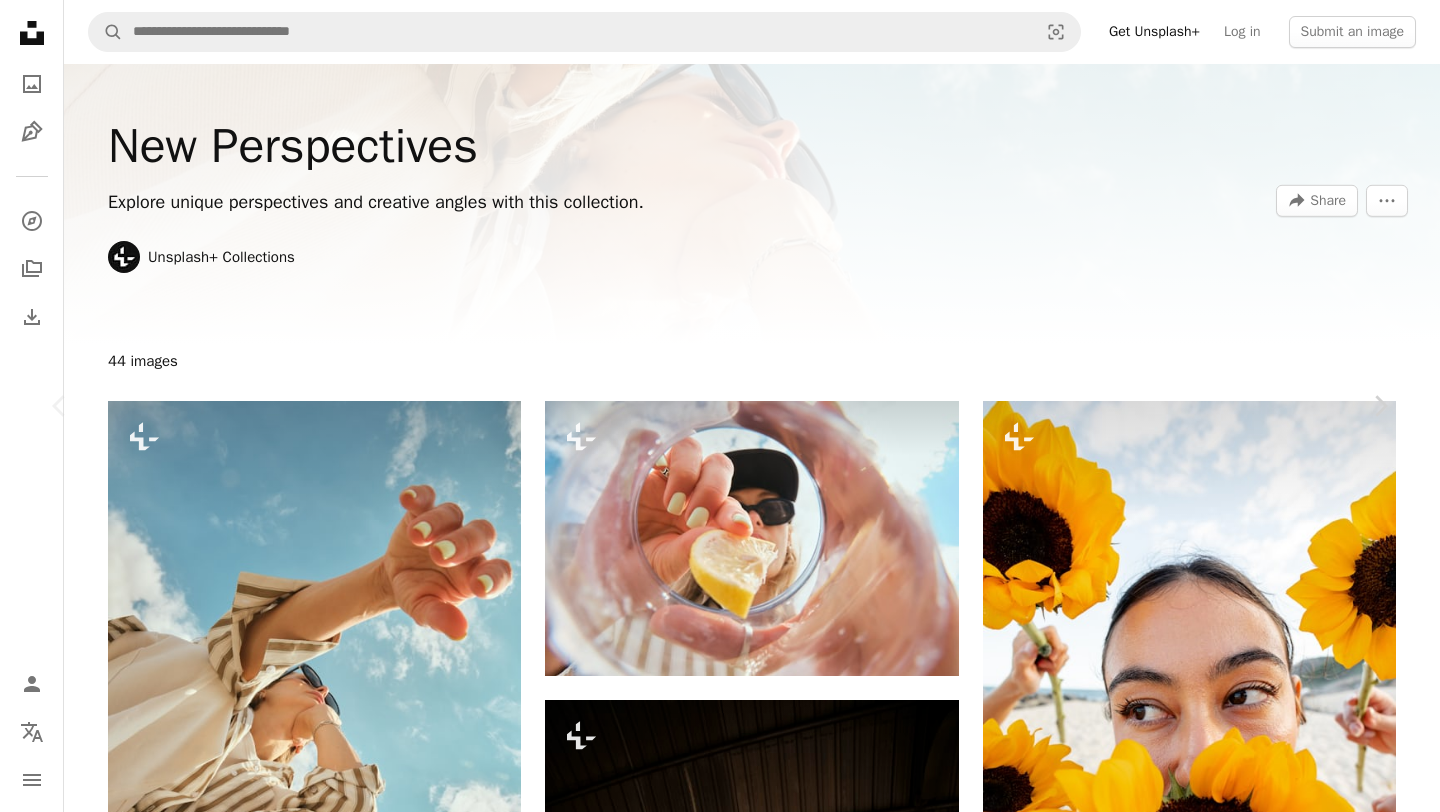 click on "An X shape" at bounding box center [20, 20] 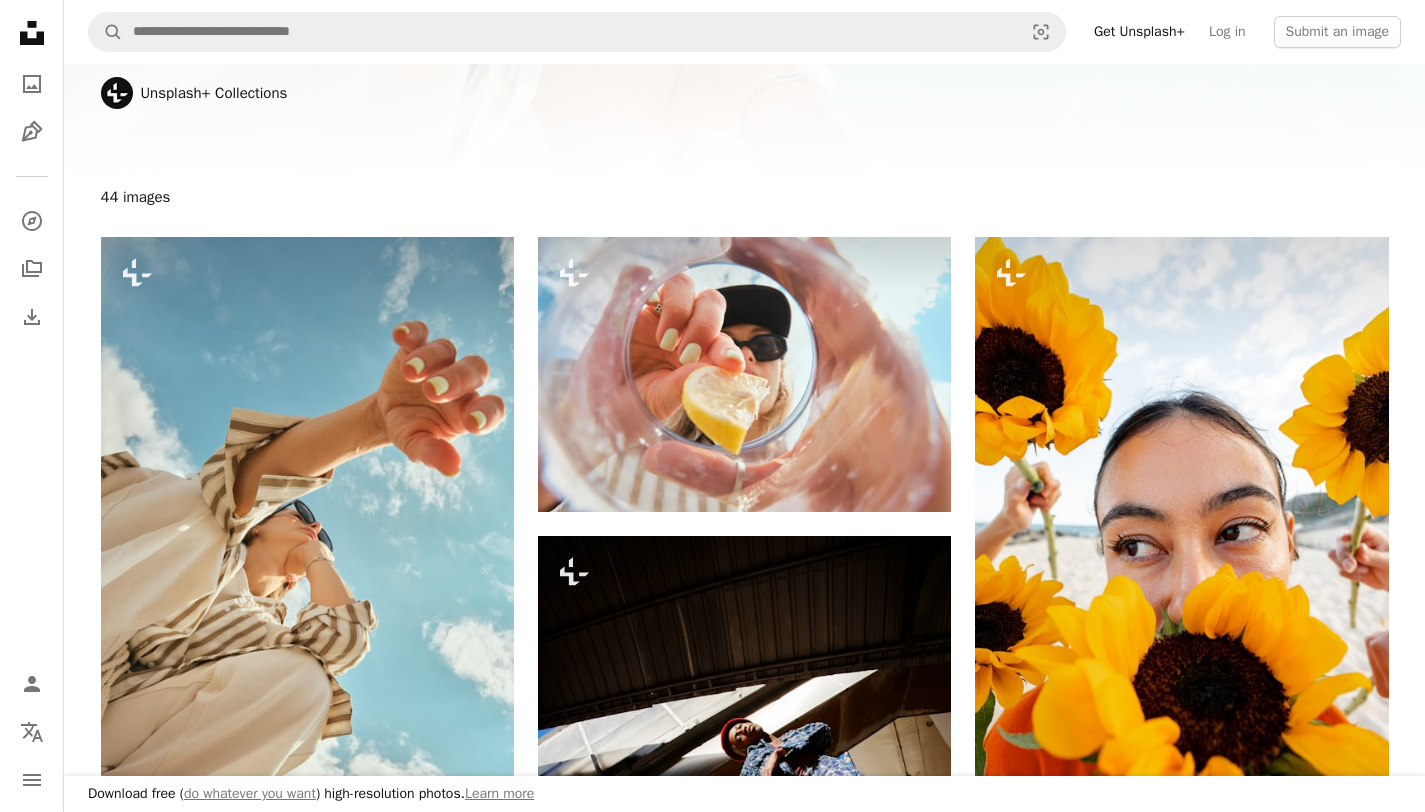 scroll, scrollTop: 215, scrollLeft: 0, axis: vertical 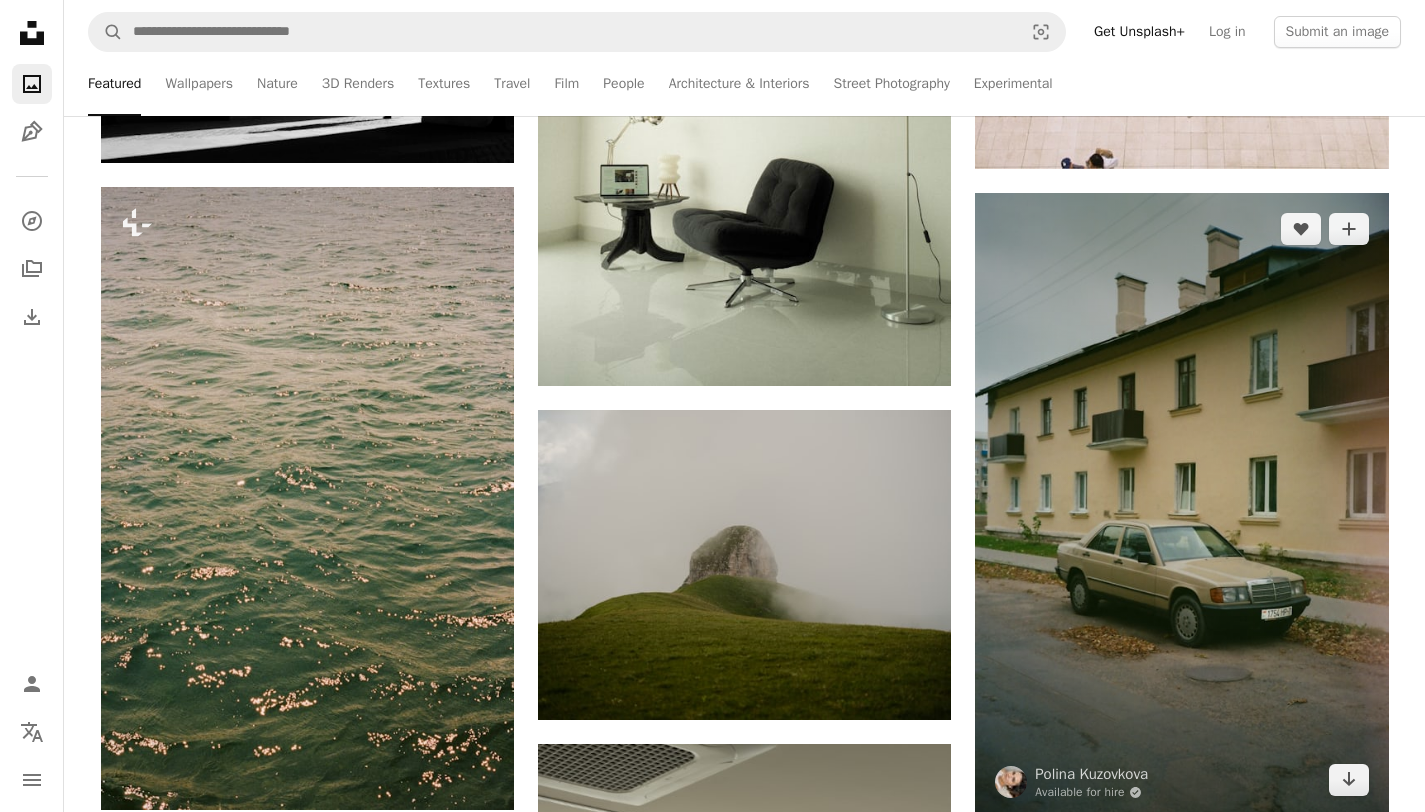 click at bounding box center (1181, 504) 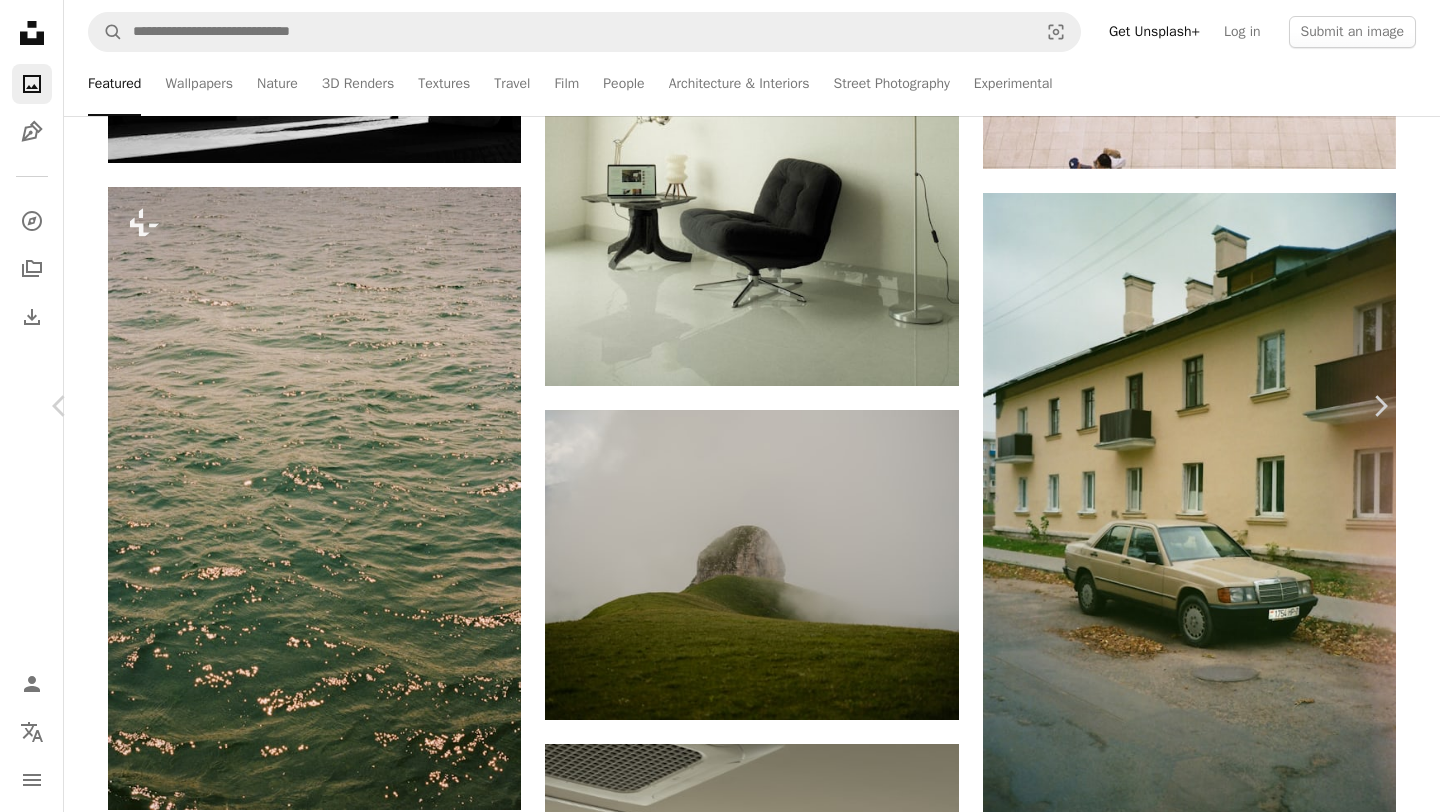 click on "Chevron down" 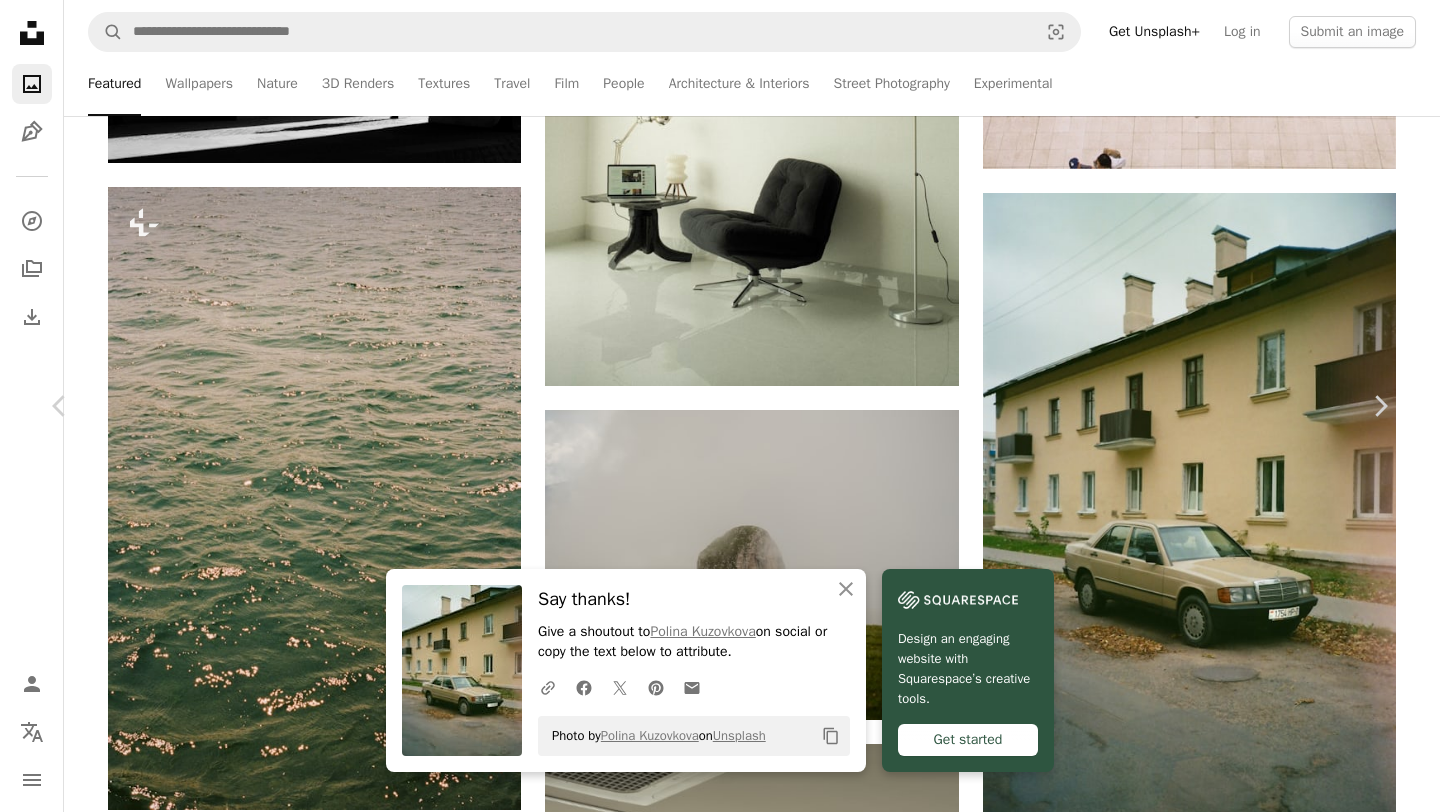 click on "An X shape" at bounding box center [20, 20] 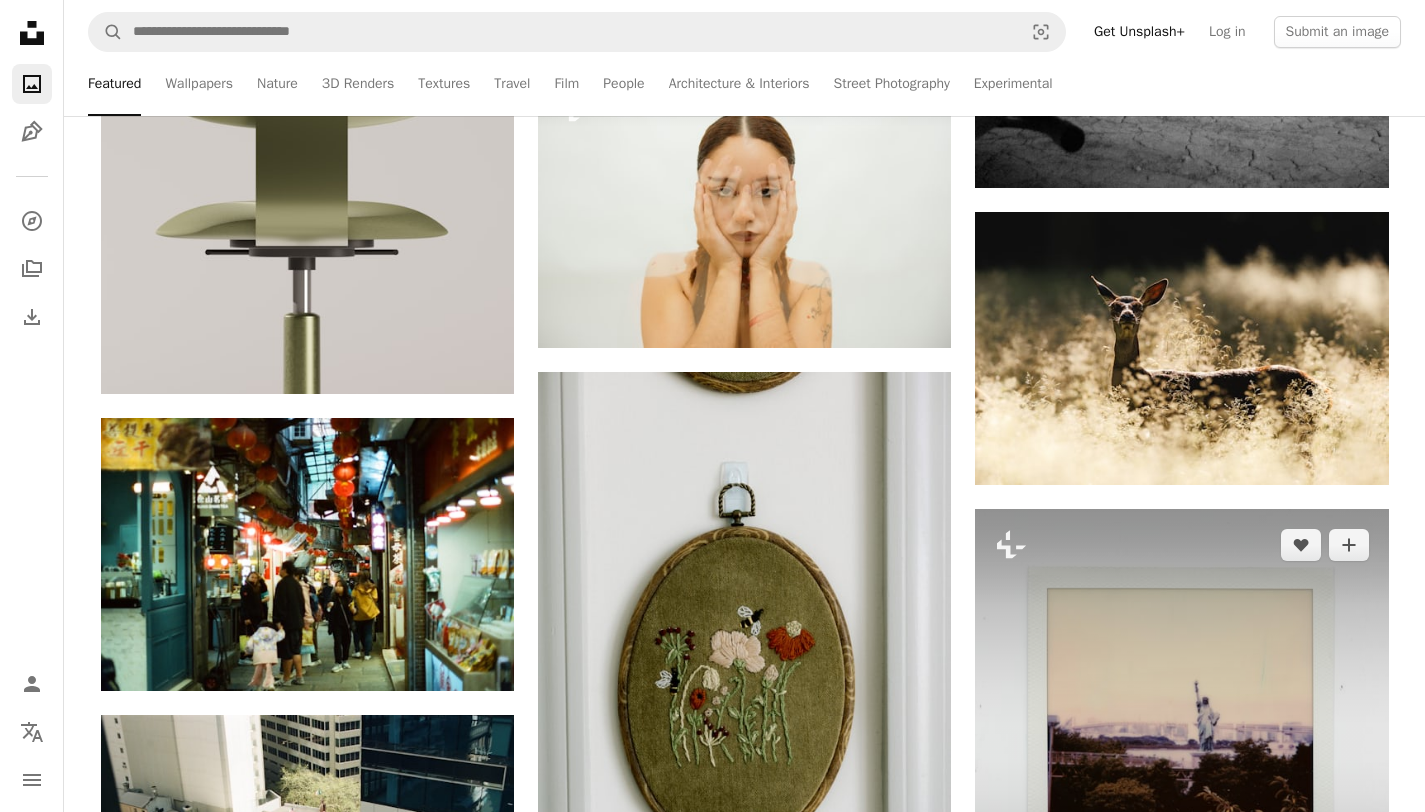 scroll, scrollTop: 10353, scrollLeft: 0, axis: vertical 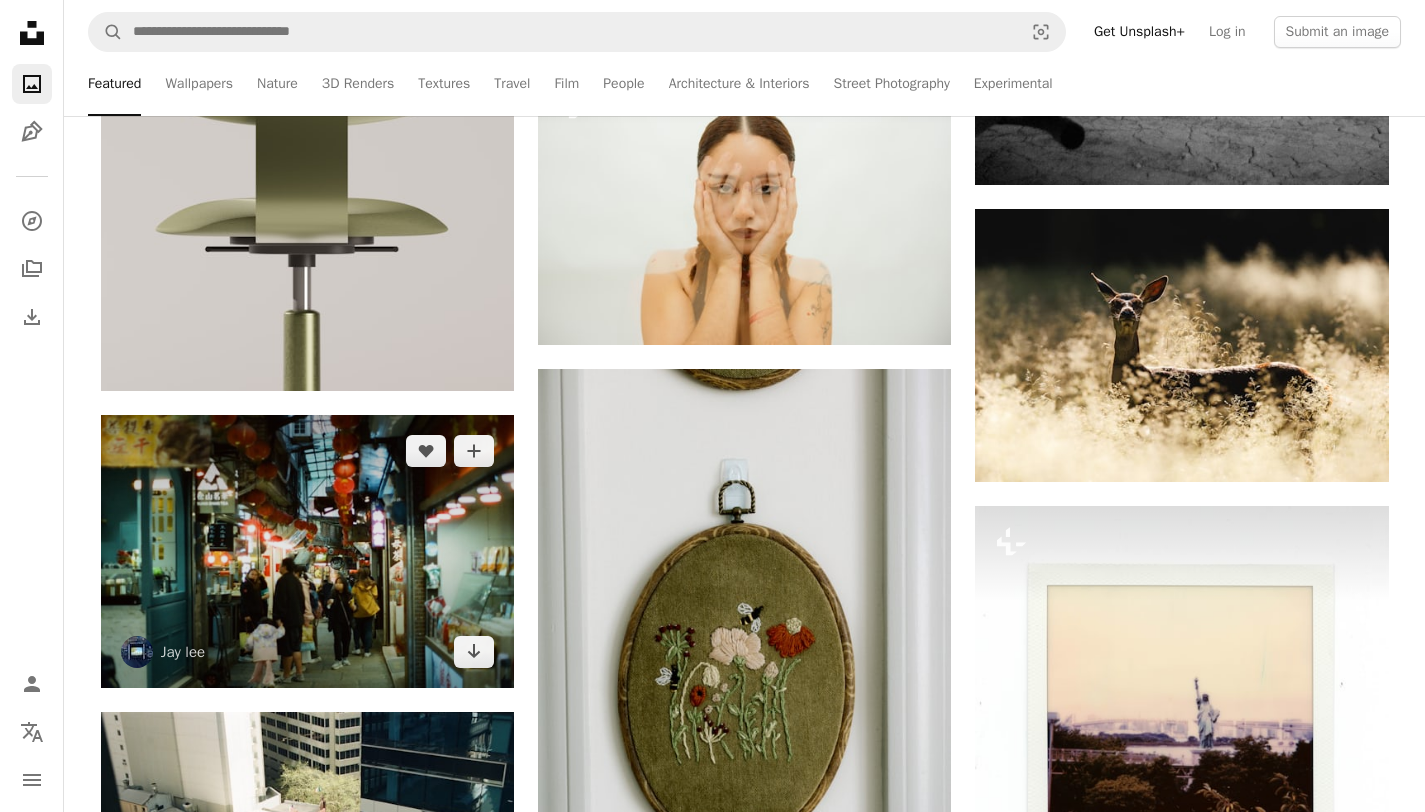 click at bounding box center [307, 552] 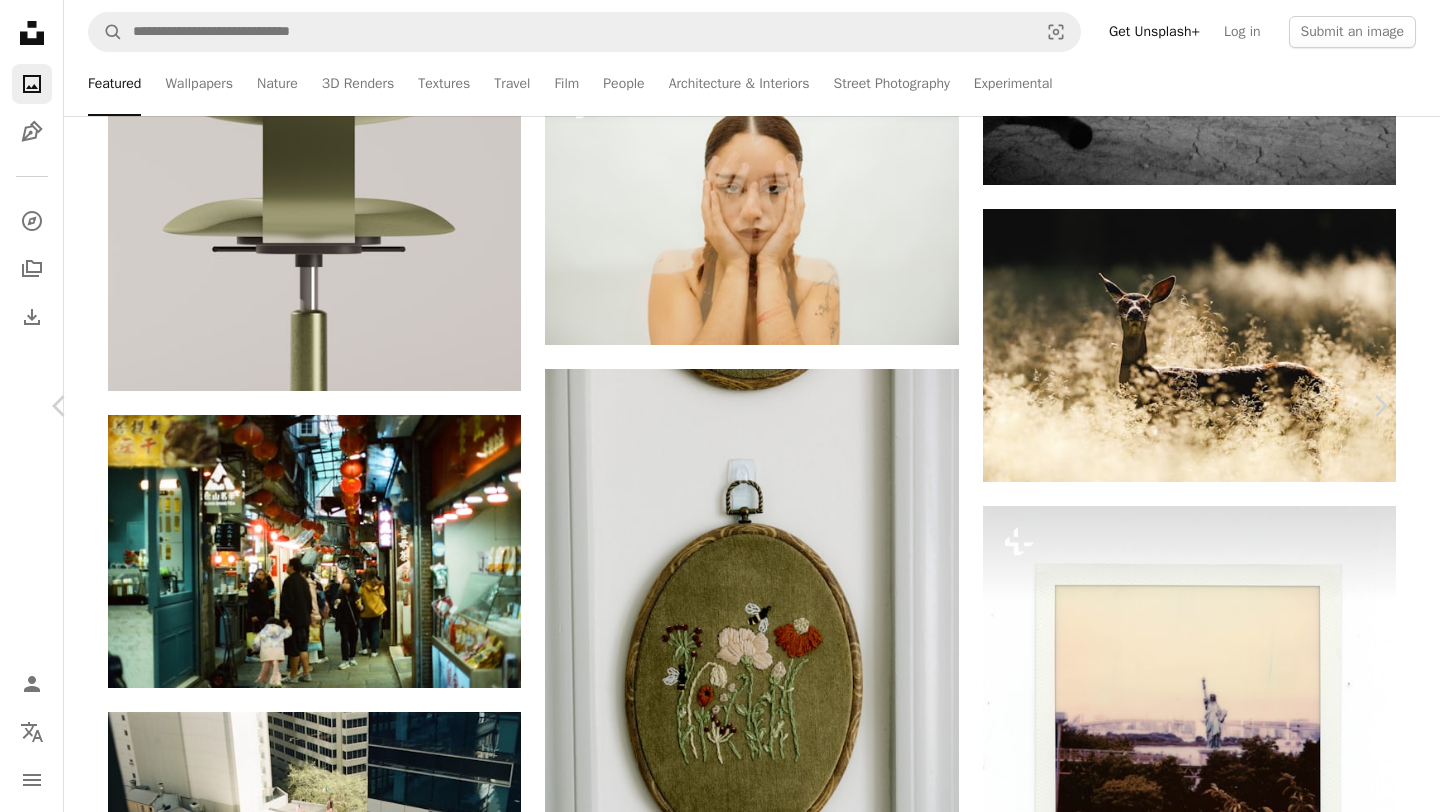 click on "[FIRST] [LAST]" at bounding box center (712, 5503) 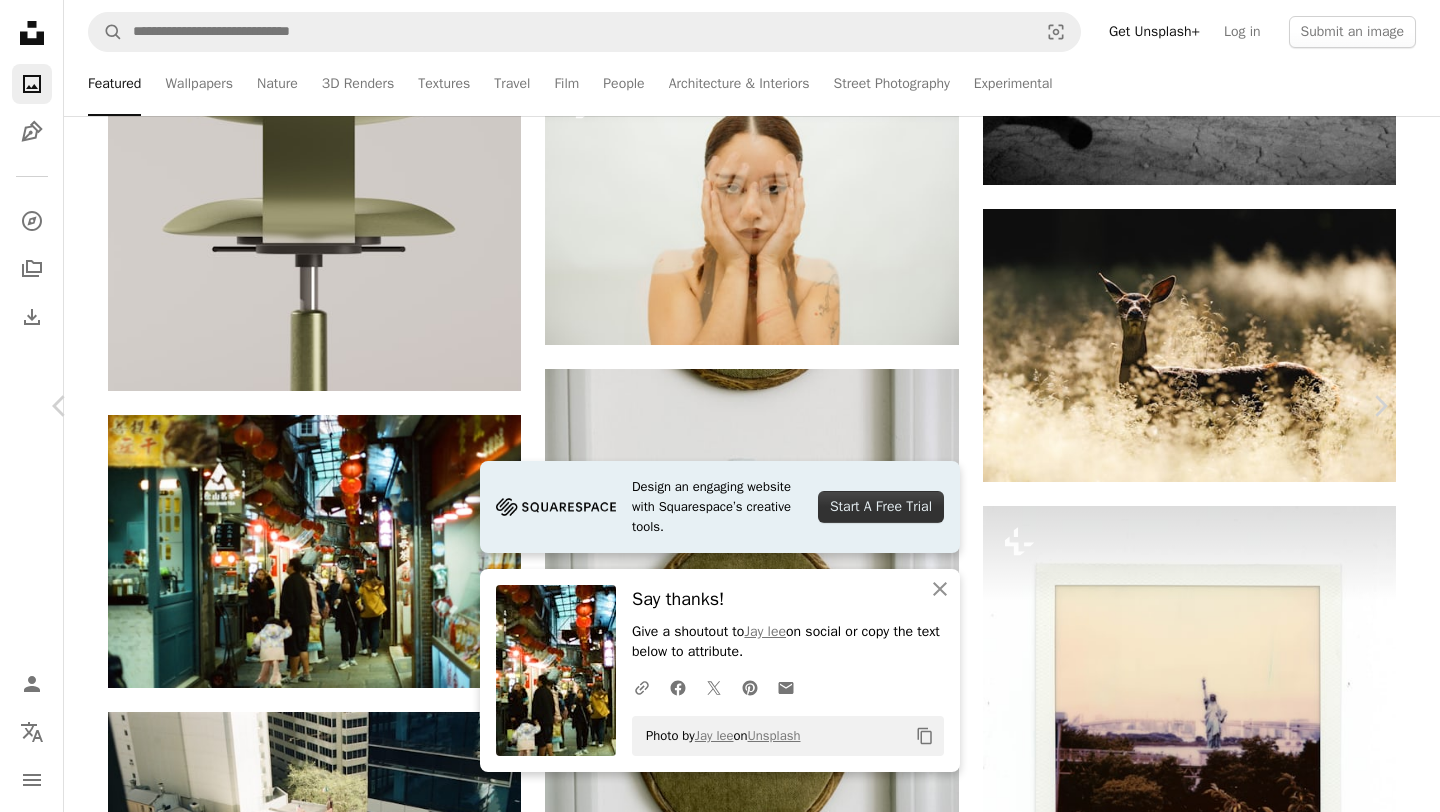 click on "An X shape" at bounding box center [20, 20] 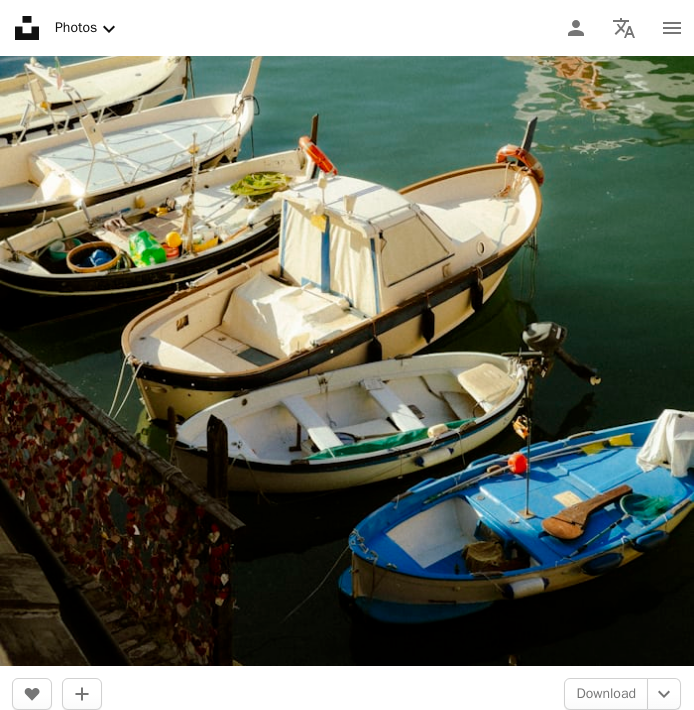 scroll, scrollTop: 816428, scrollLeft: 0, axis: vertical 